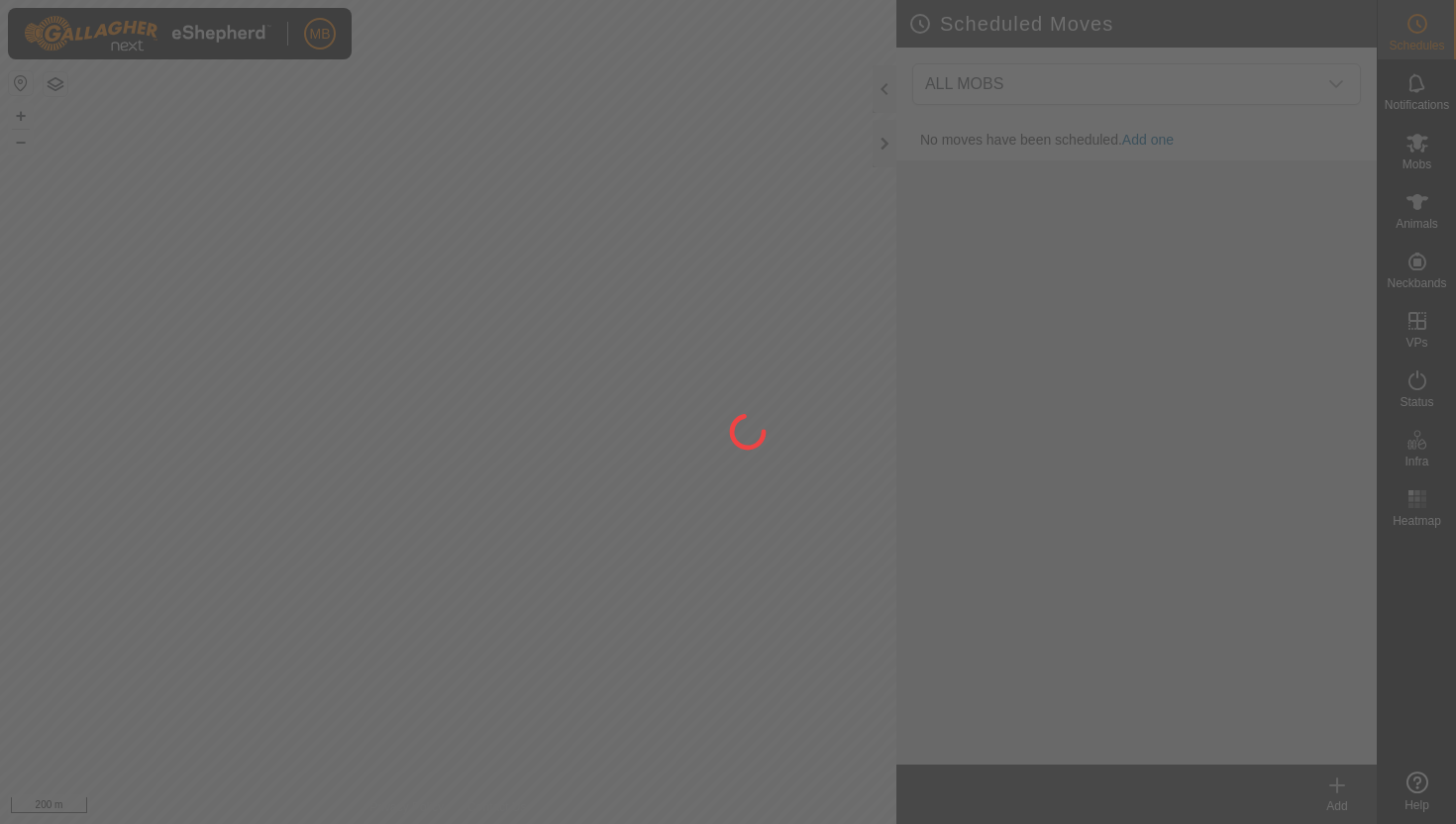 scroll, scrollTop: 0, scrollLeft: 0, axis: both 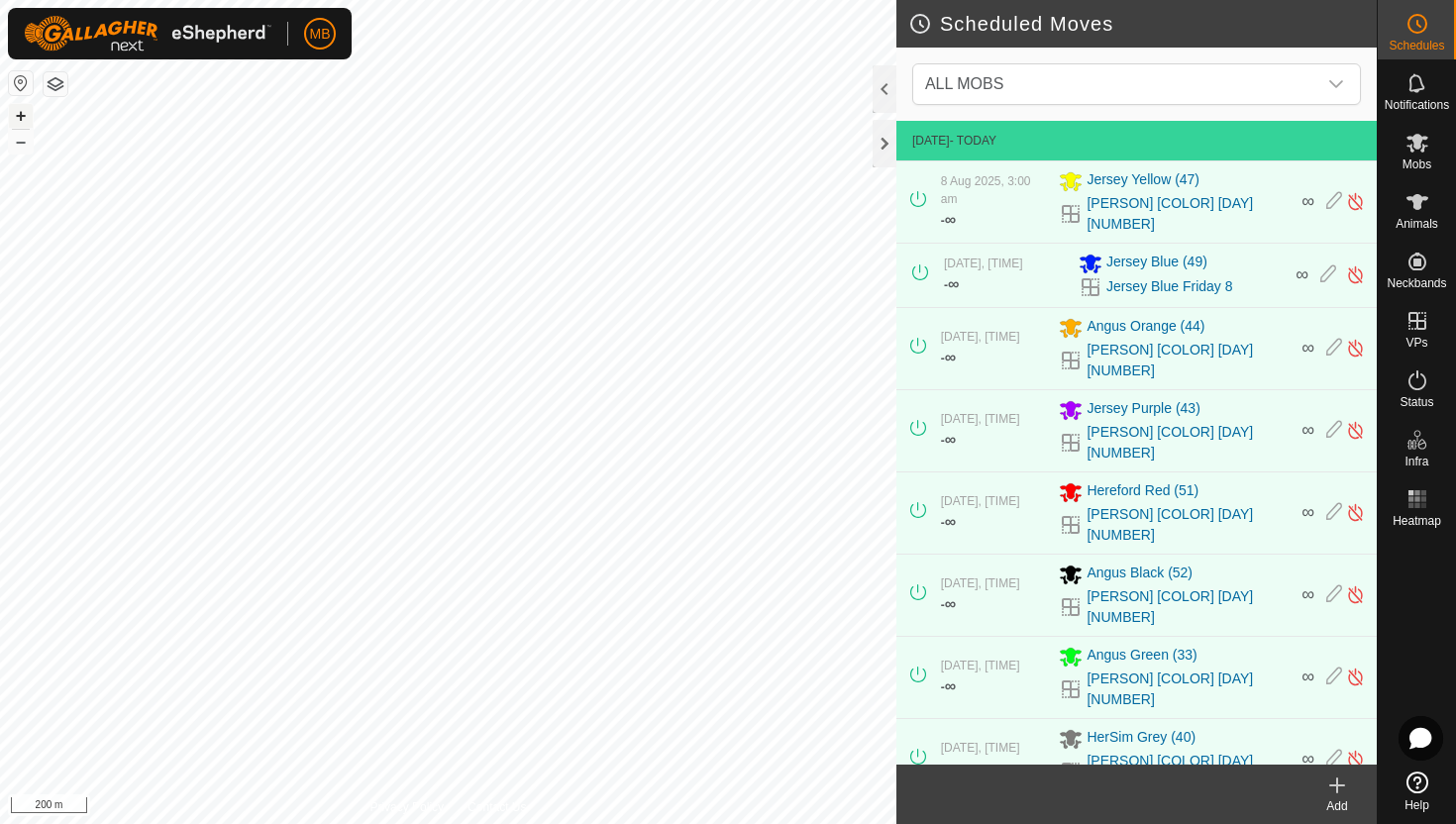 click on "+" at bounding box center [21, 116] 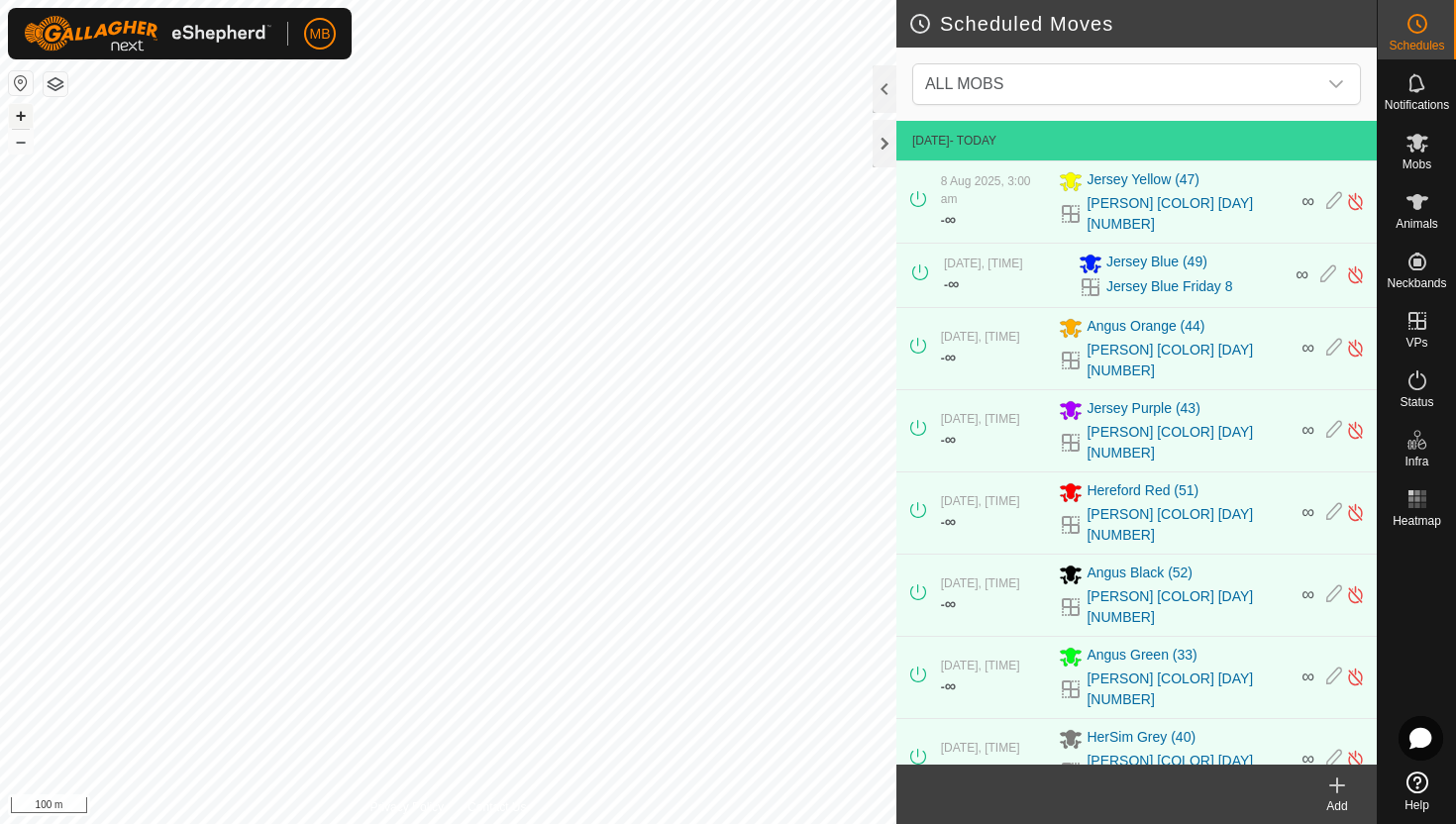 click on "+" at bounding box center (21, 116) 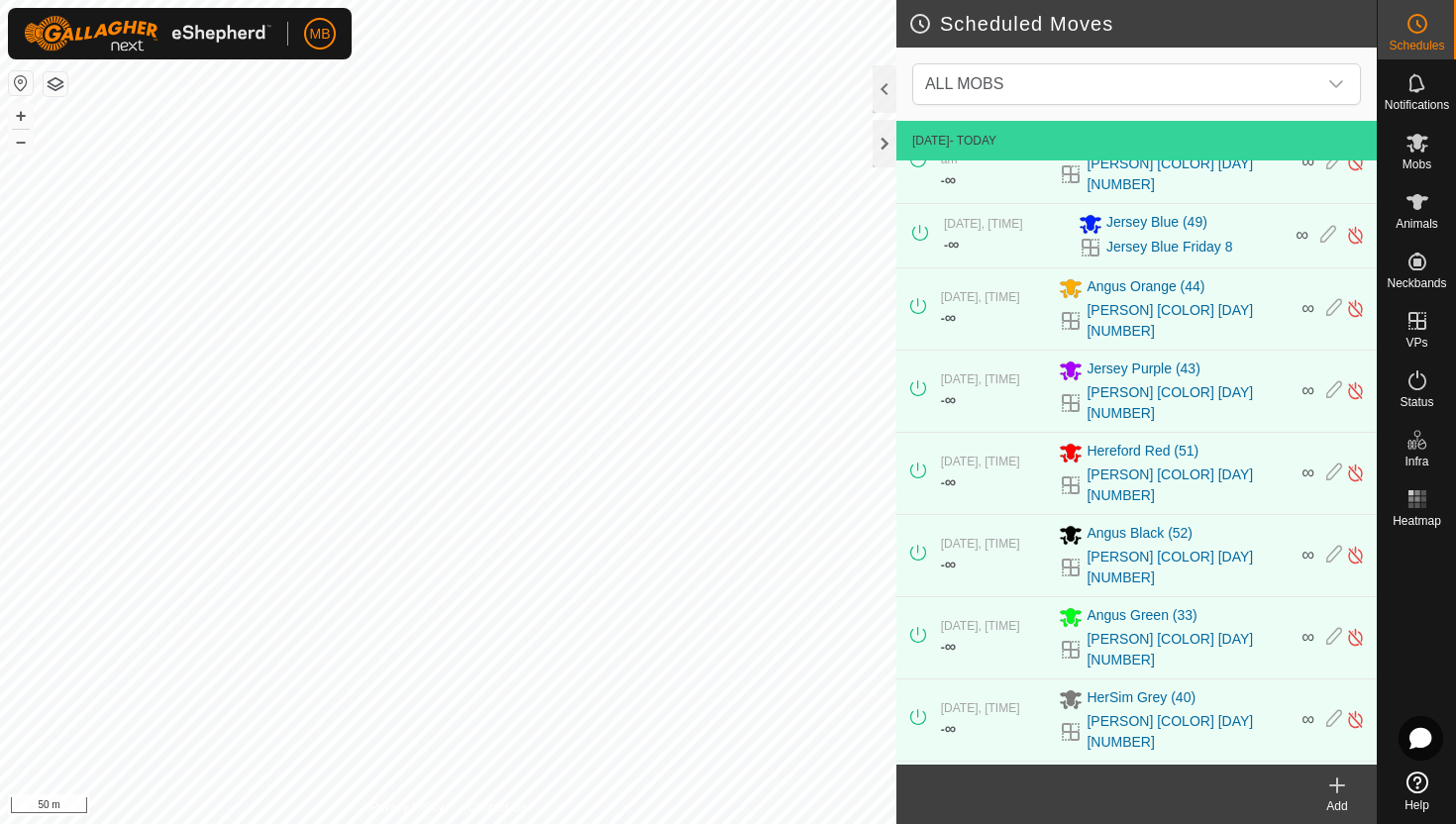 scroll, scrollTop: 0, scrollLeft: 0, axis: both 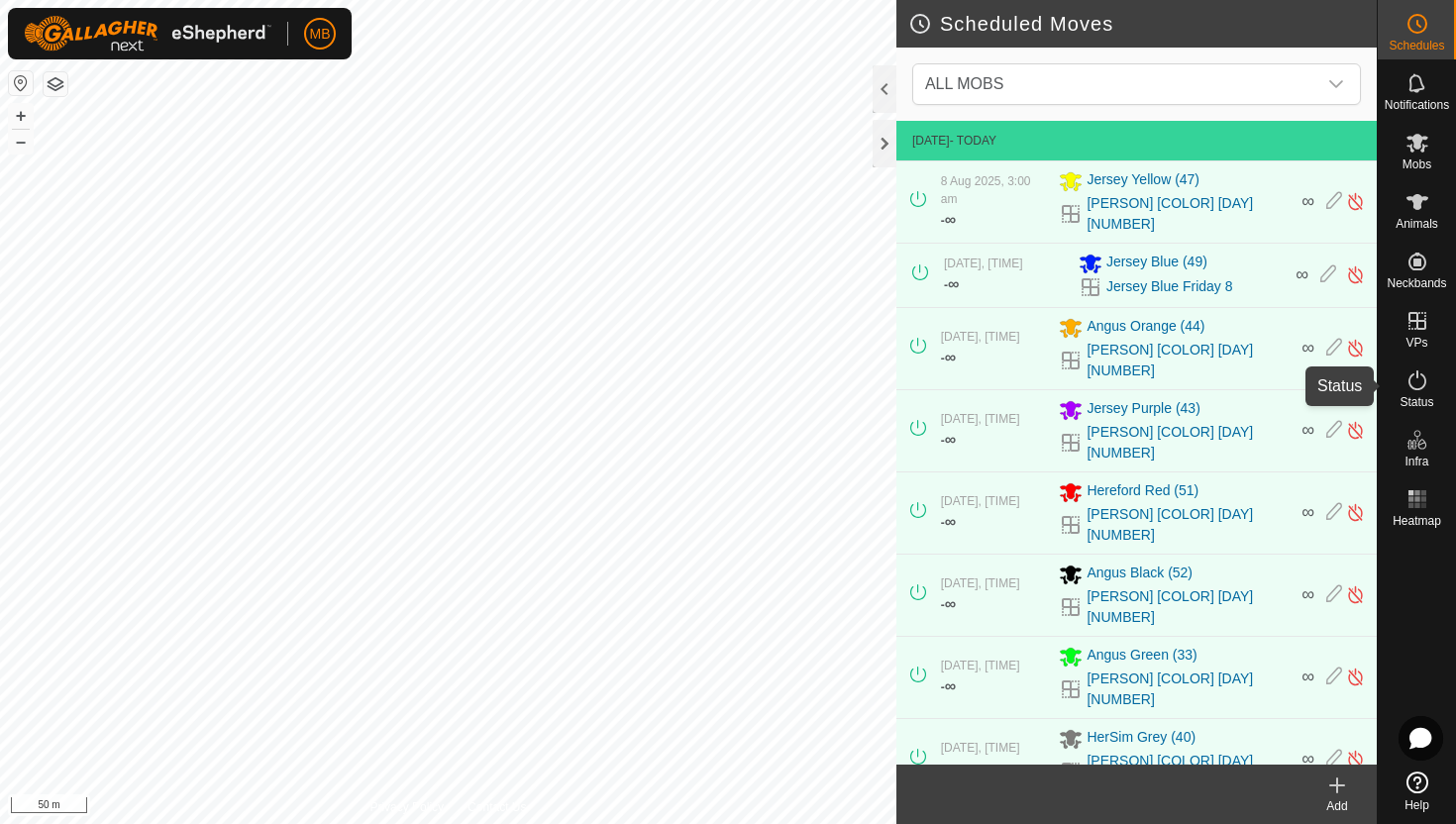 click 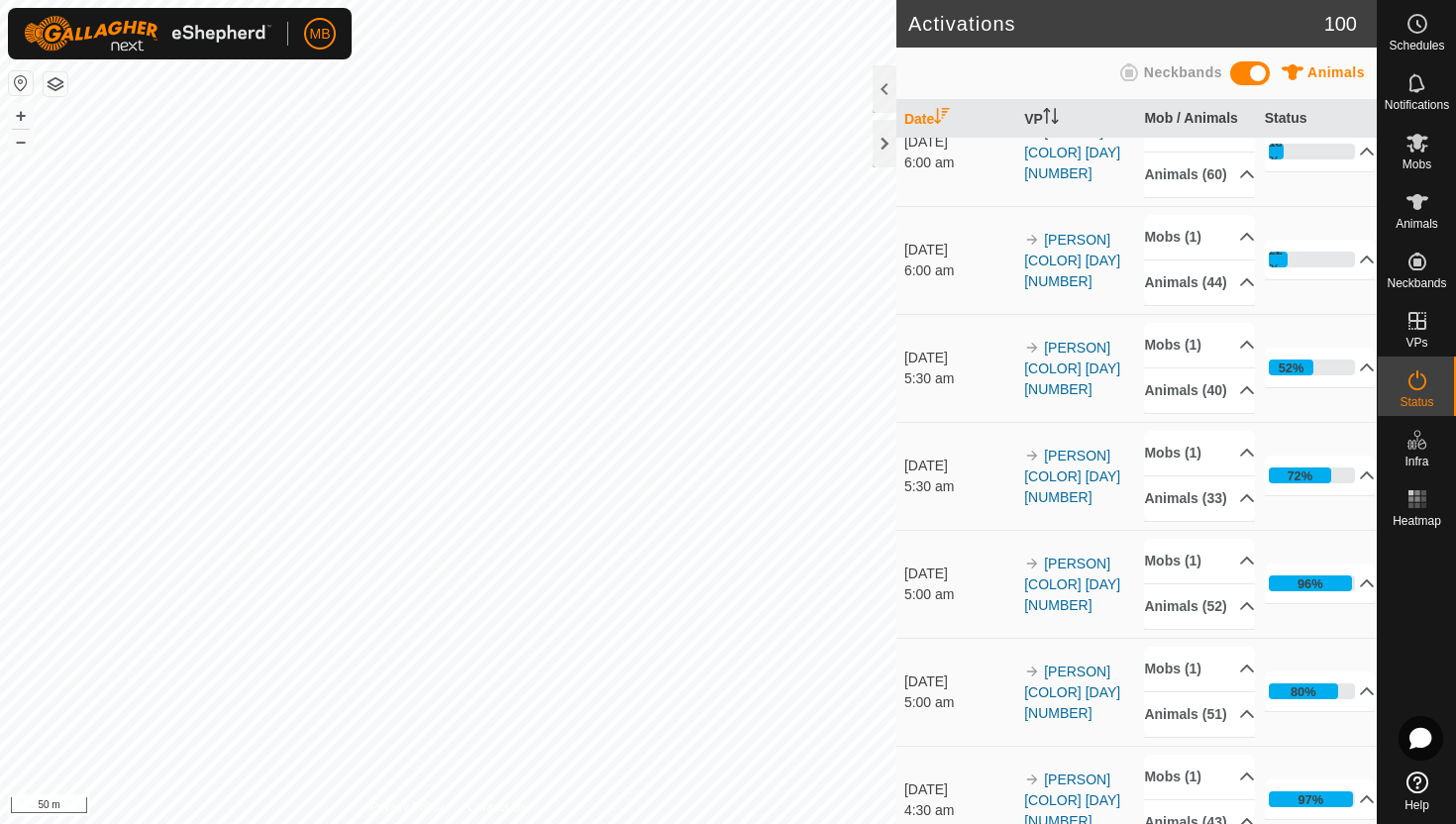 scroll, scrollTop: 0, scrollLeft: 0, axis: both 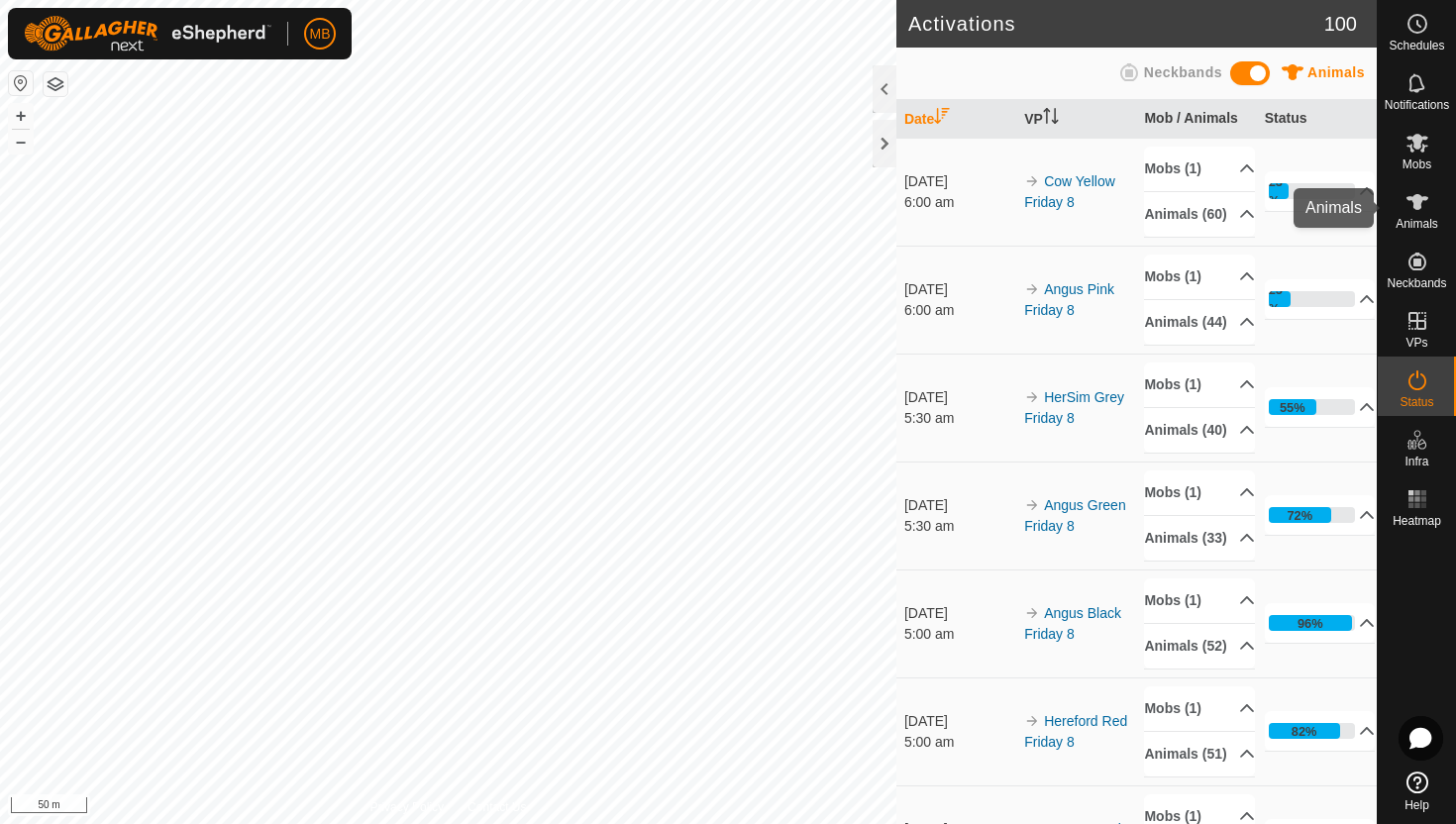 click 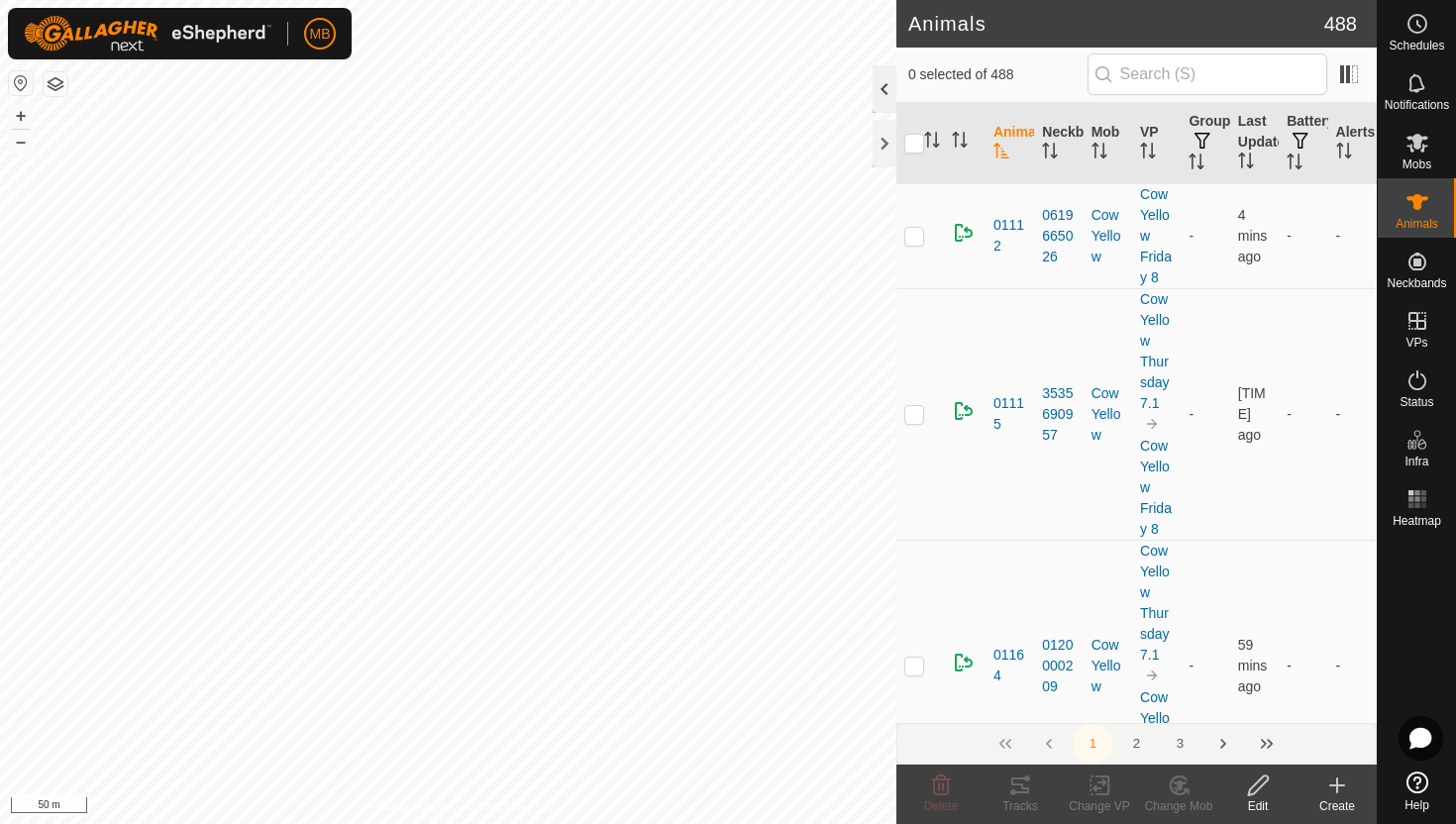 click 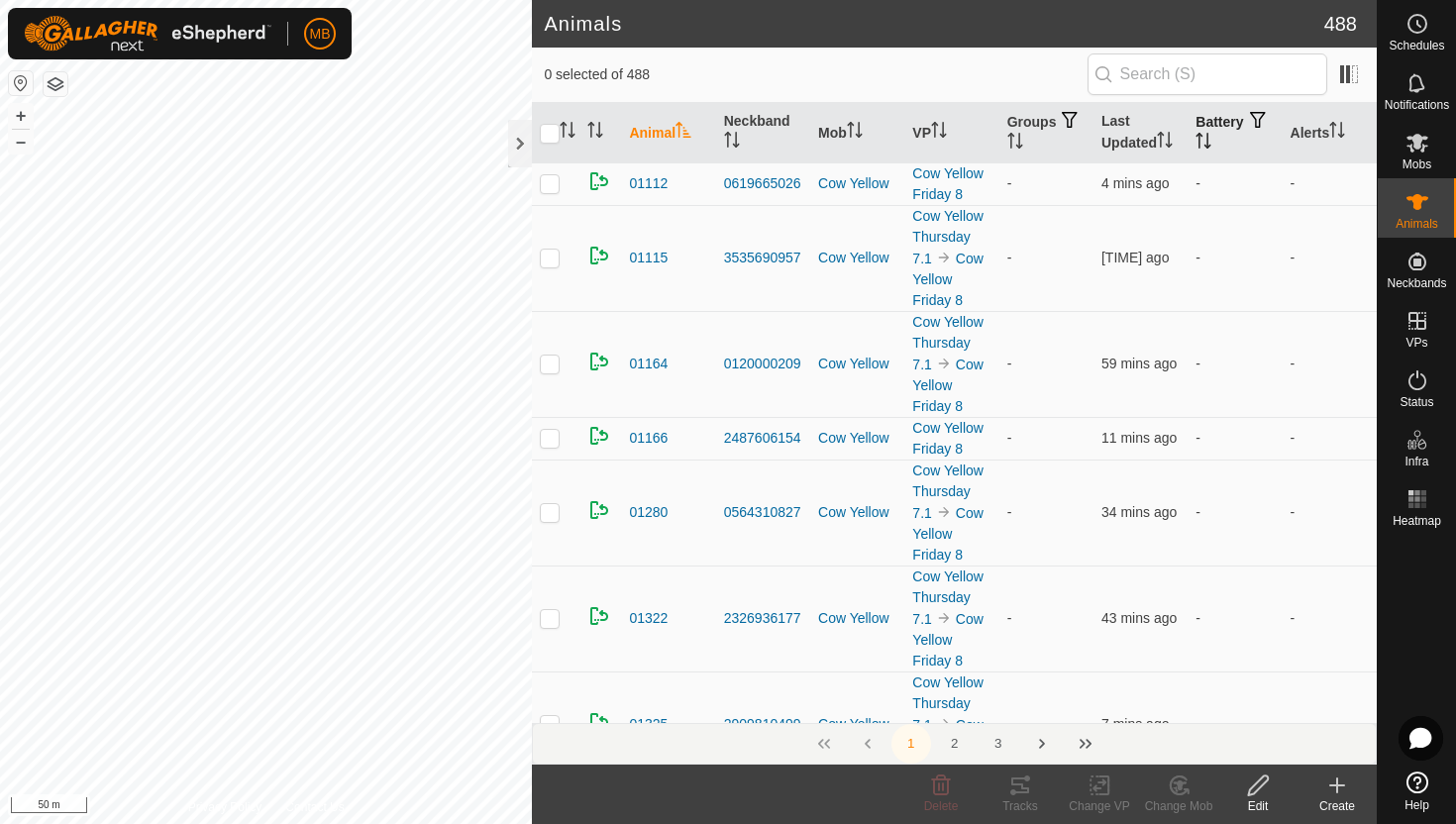 click 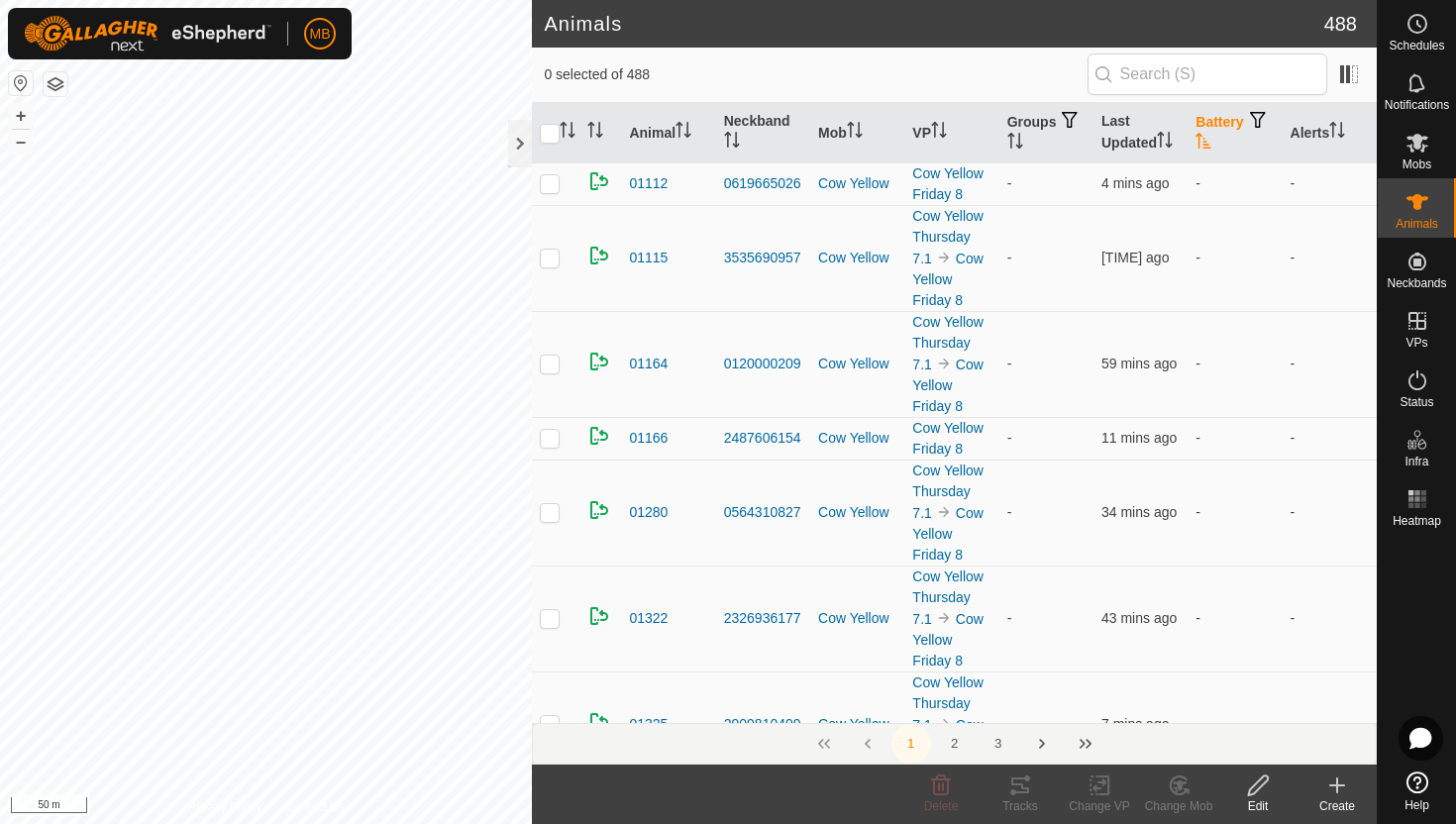 click 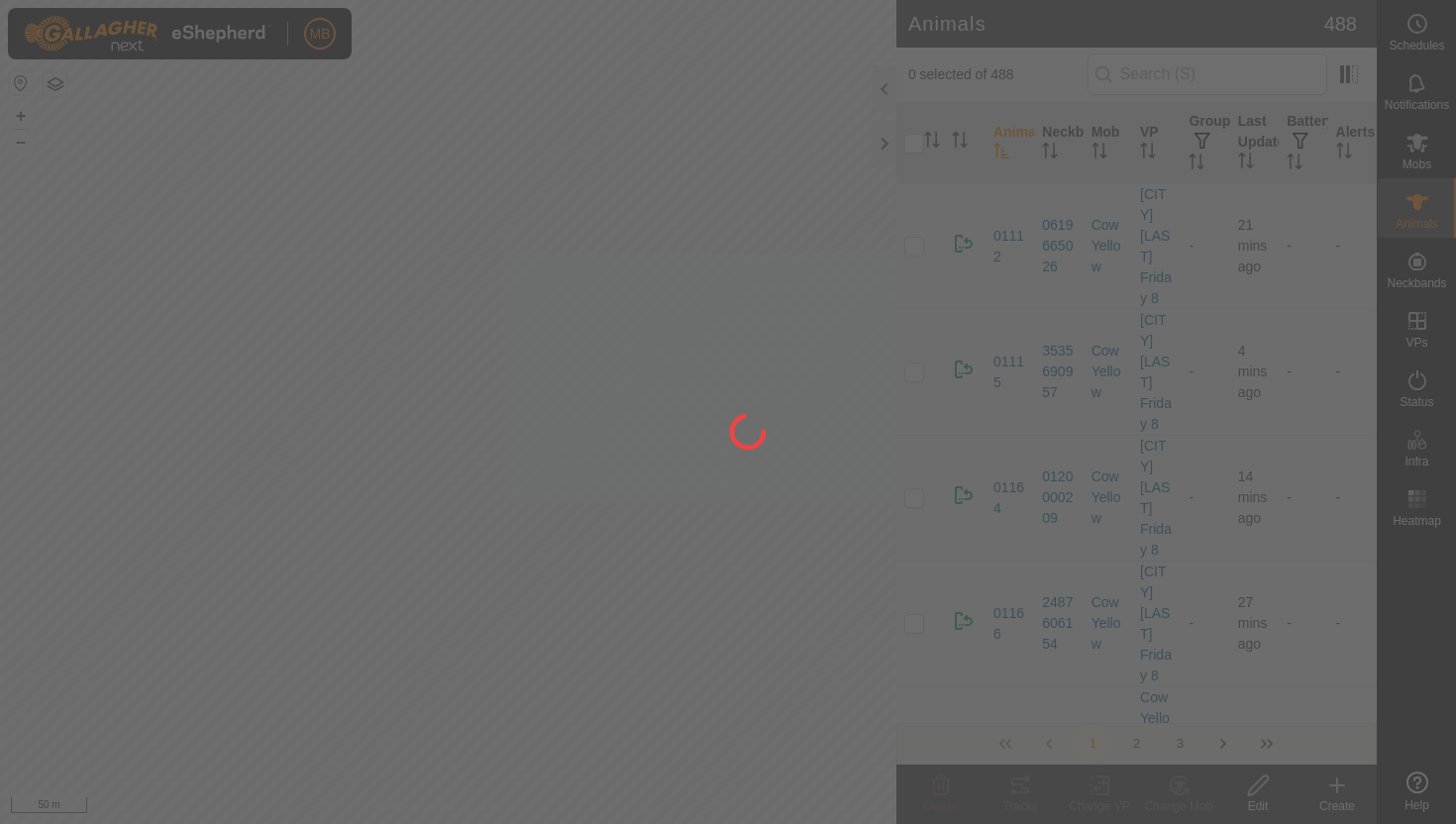 scroll, scrollTop: 0, scrollLeft: 0, axis: both 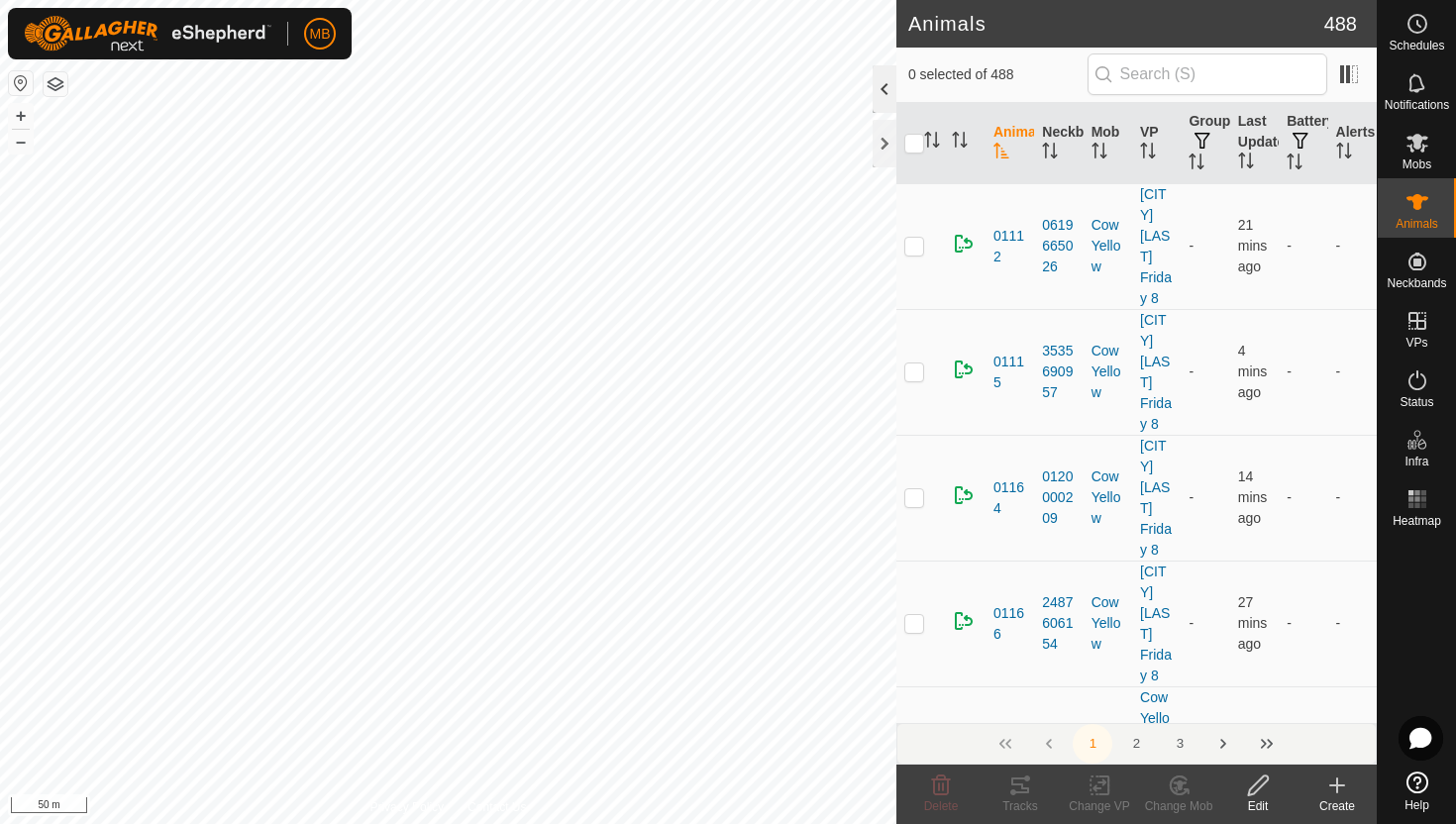 click 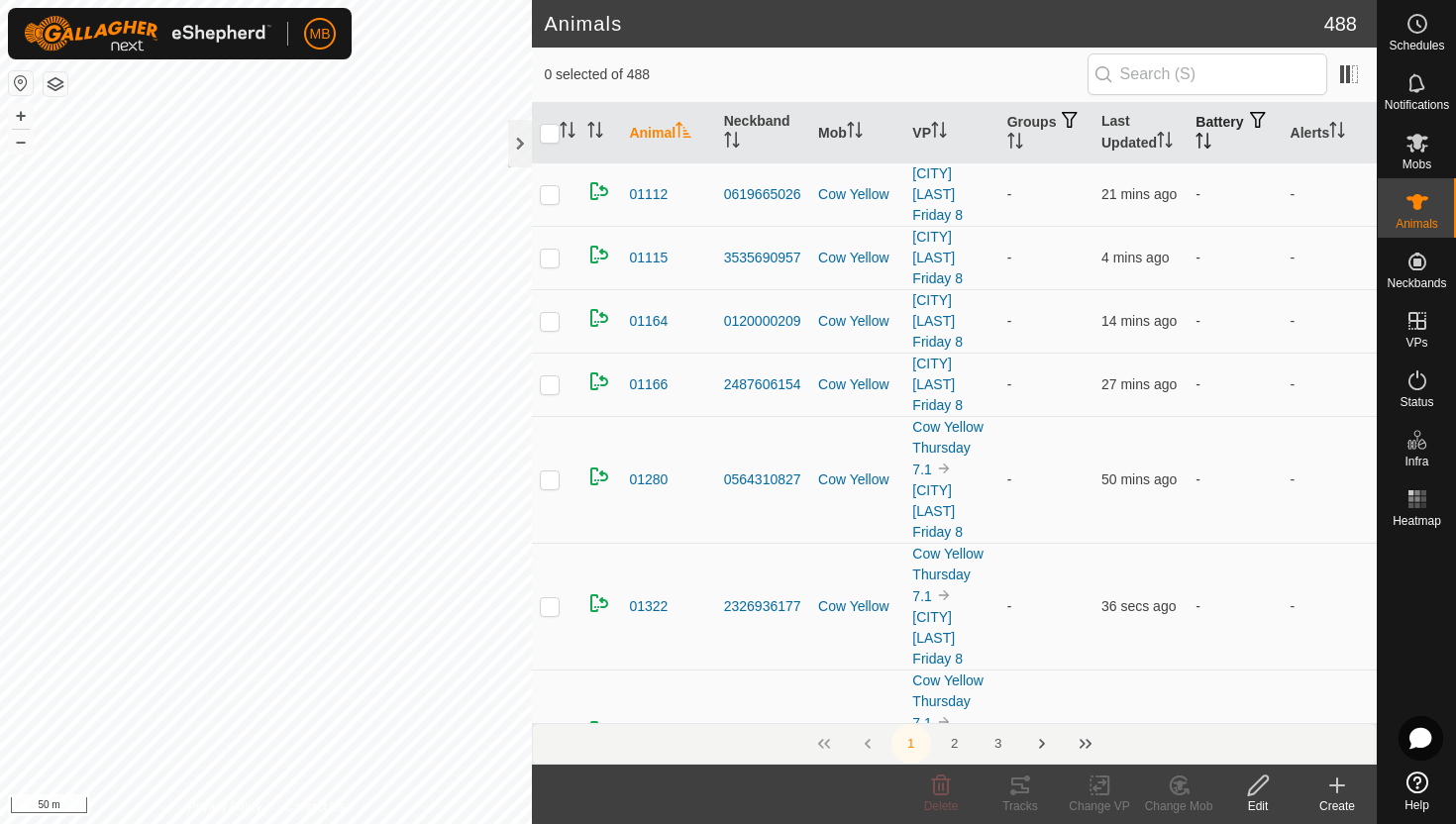 click 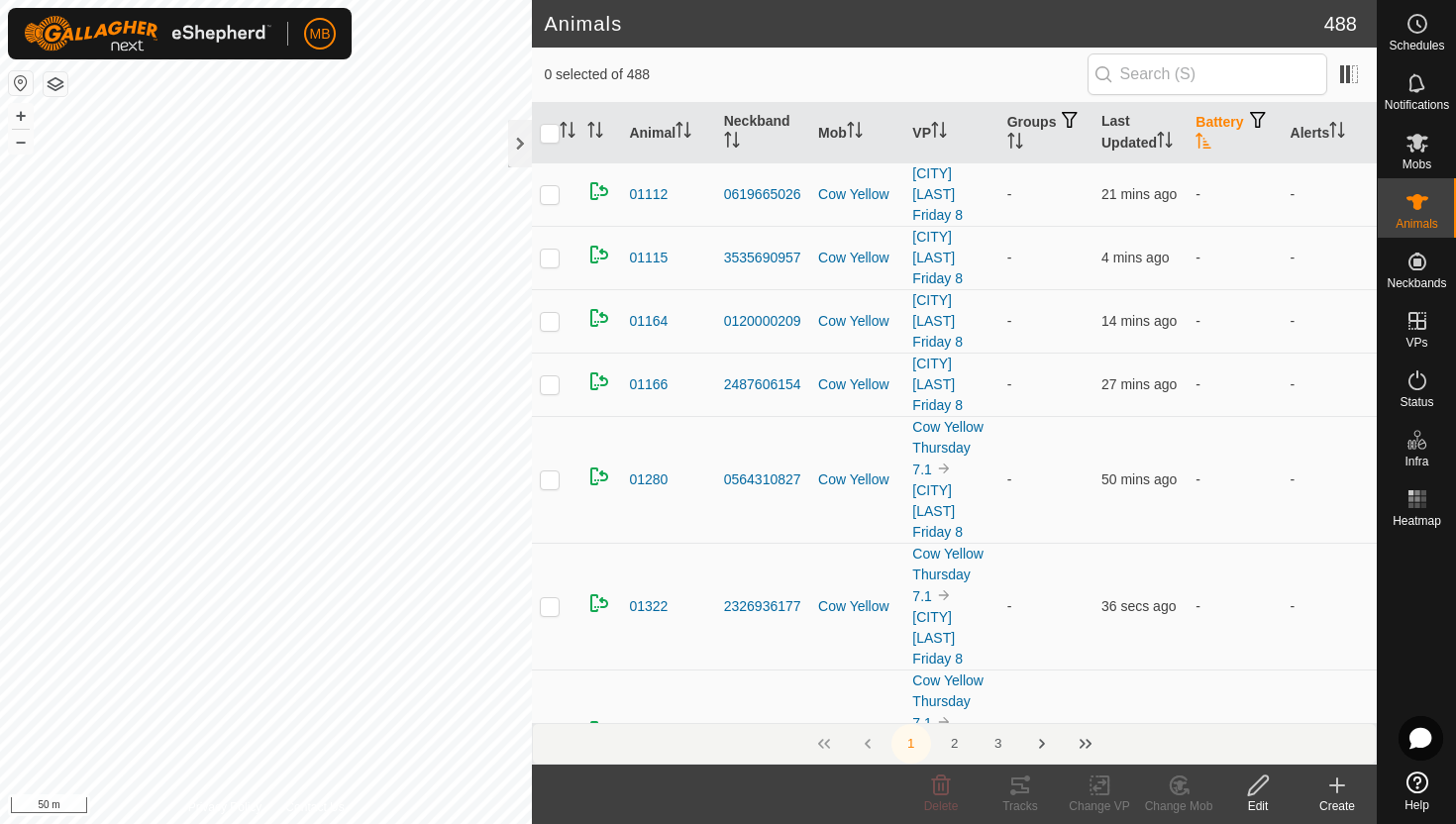 click 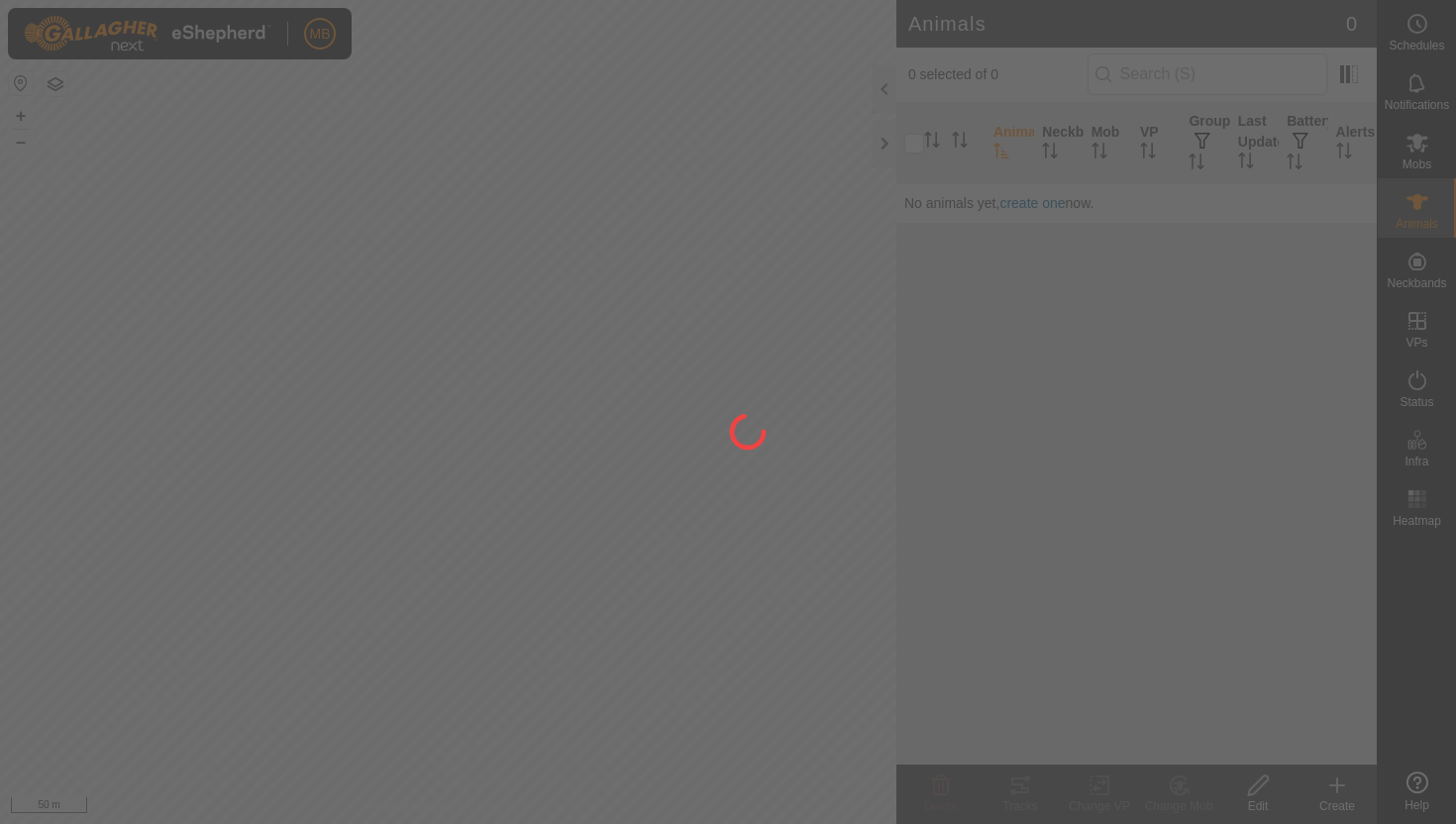 scroll, scrollTop: 0, scrollLeft: 0, axis: both 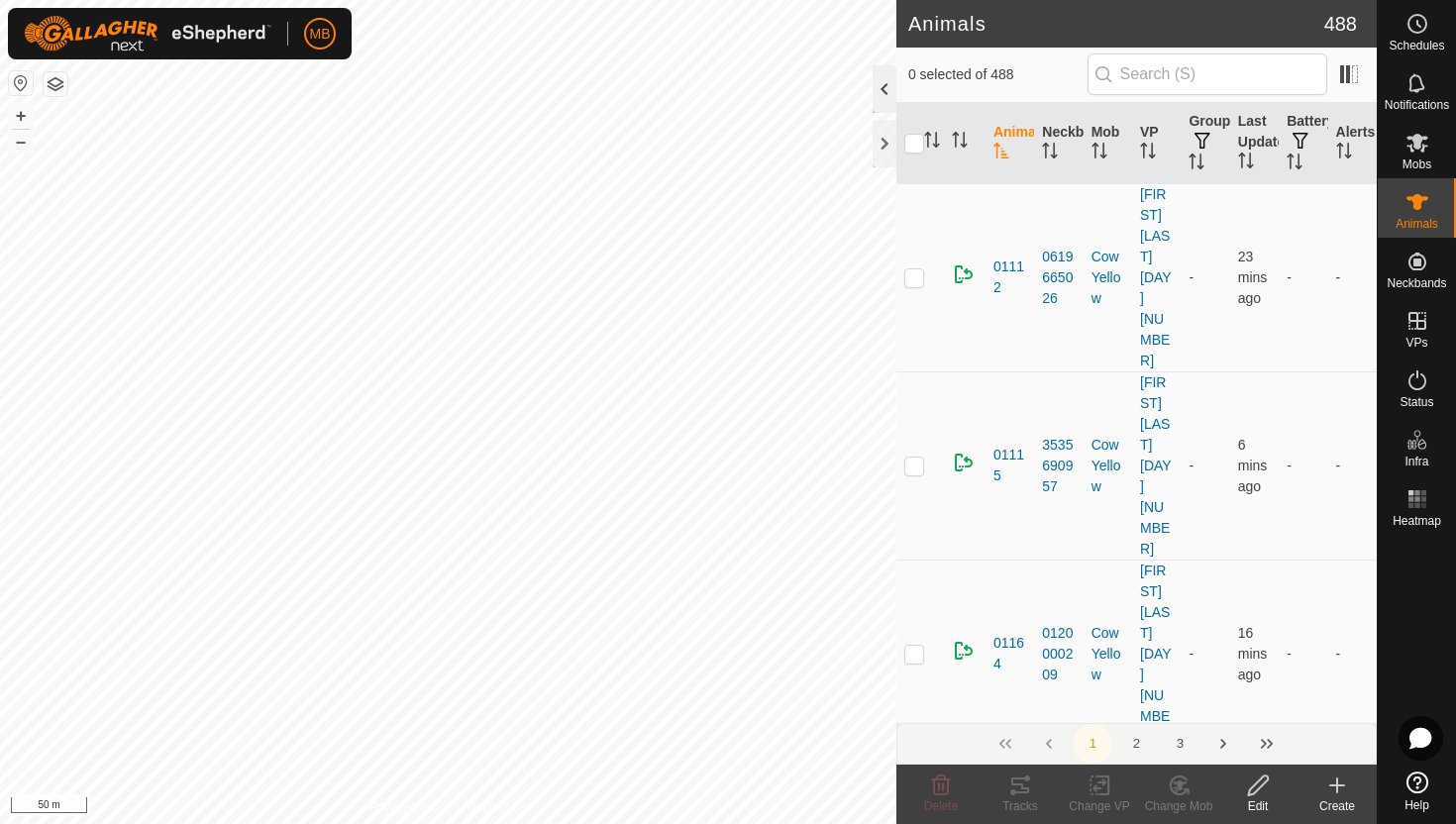 click 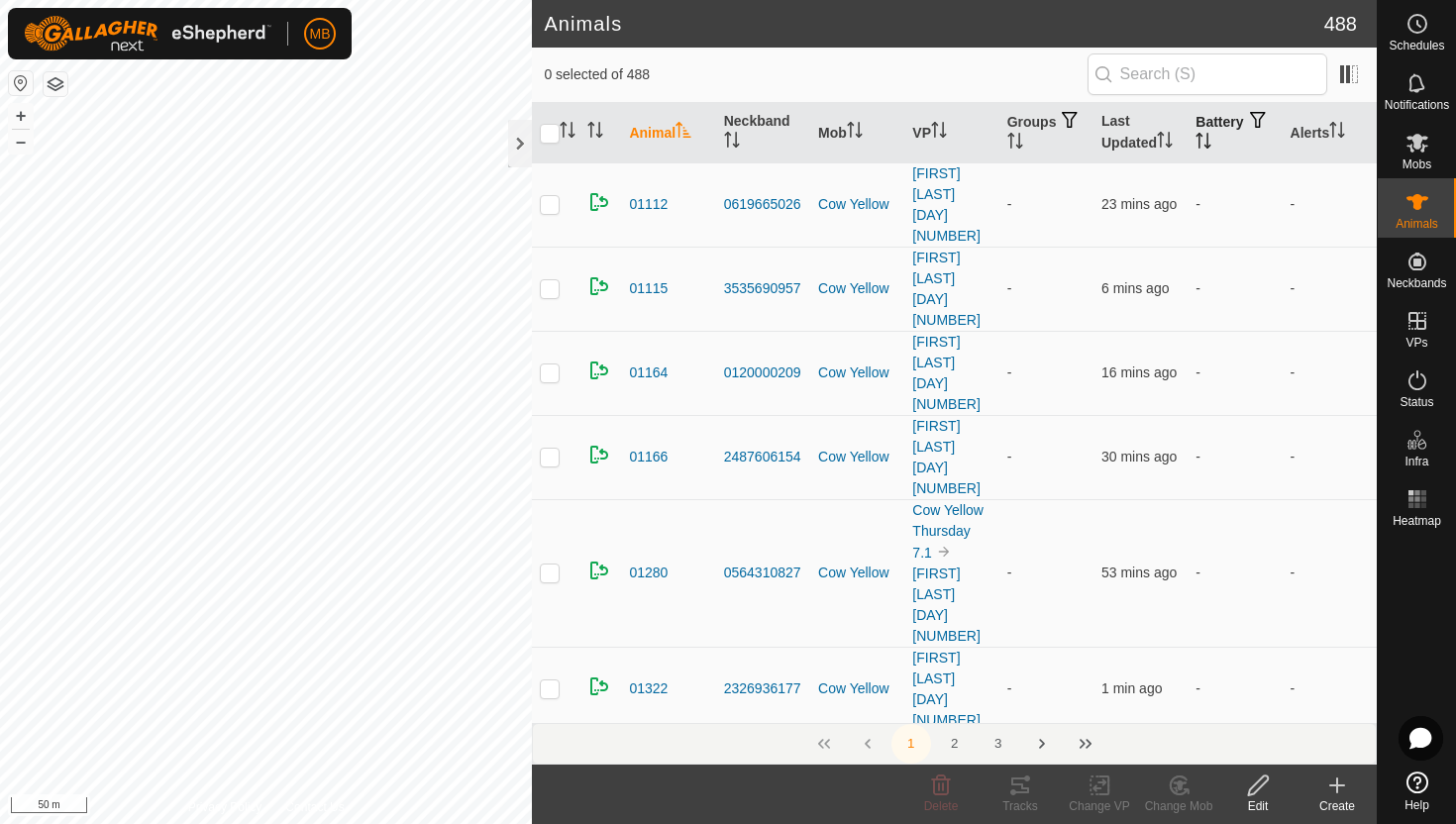 click 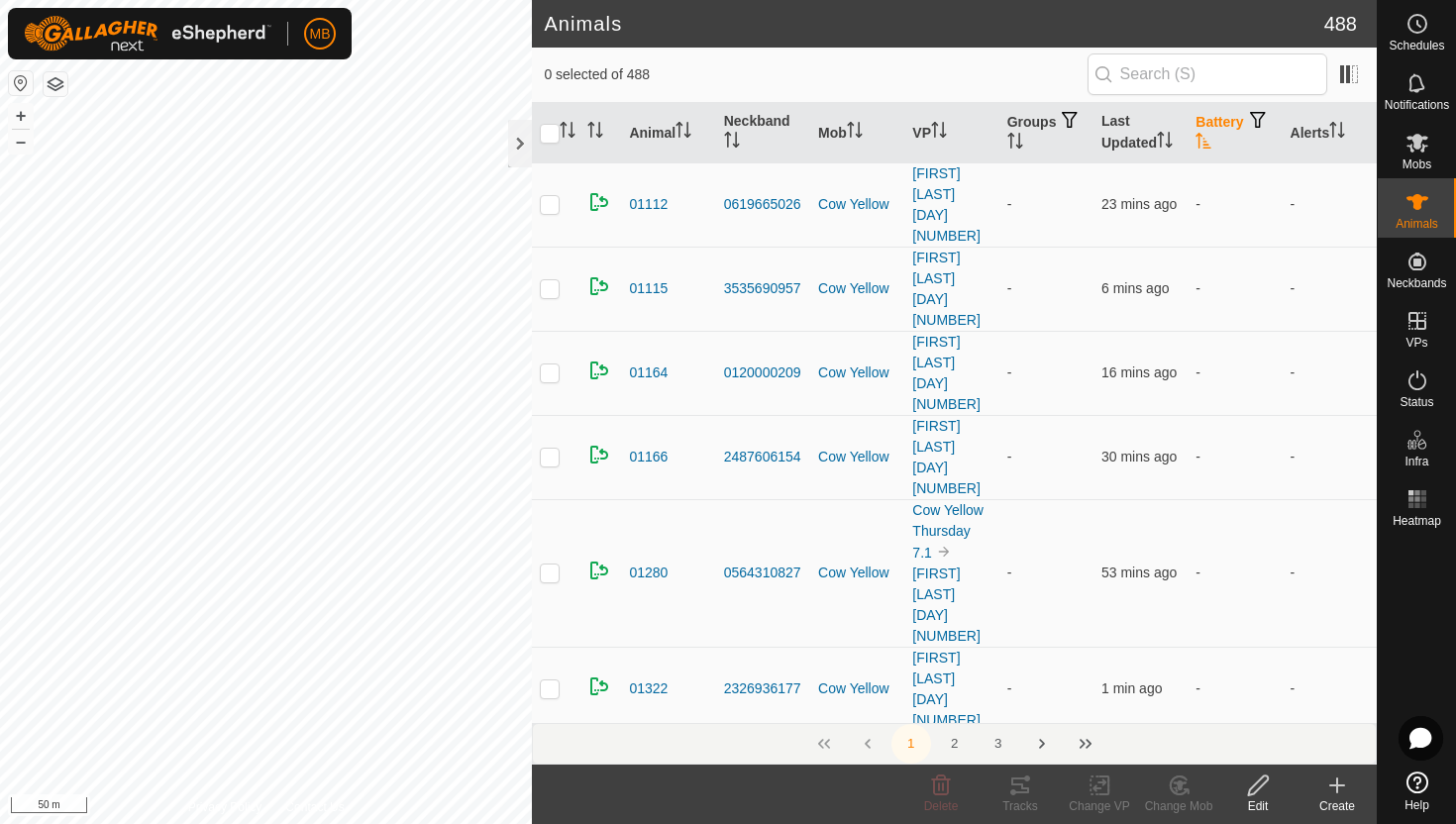 click 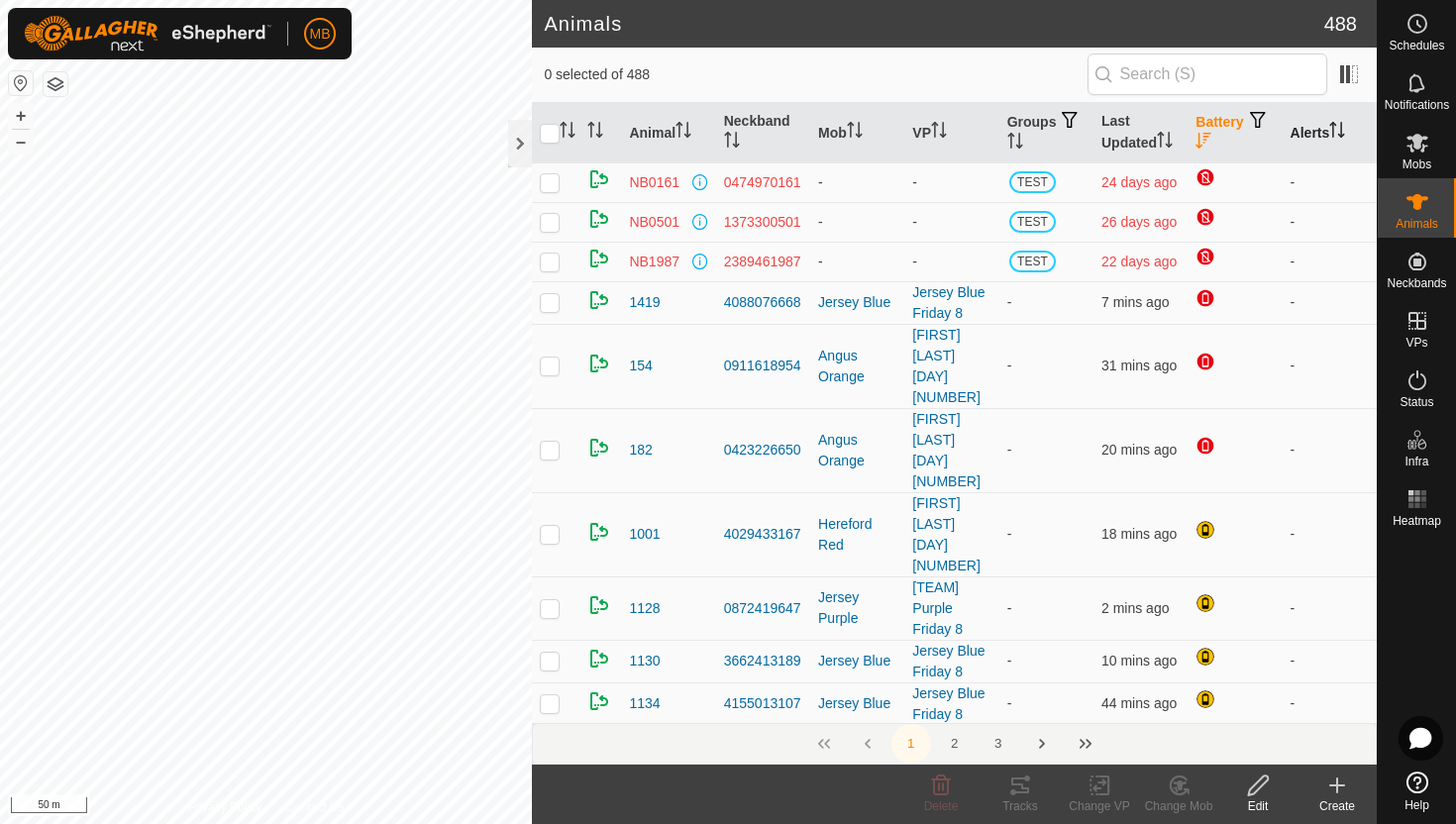 click 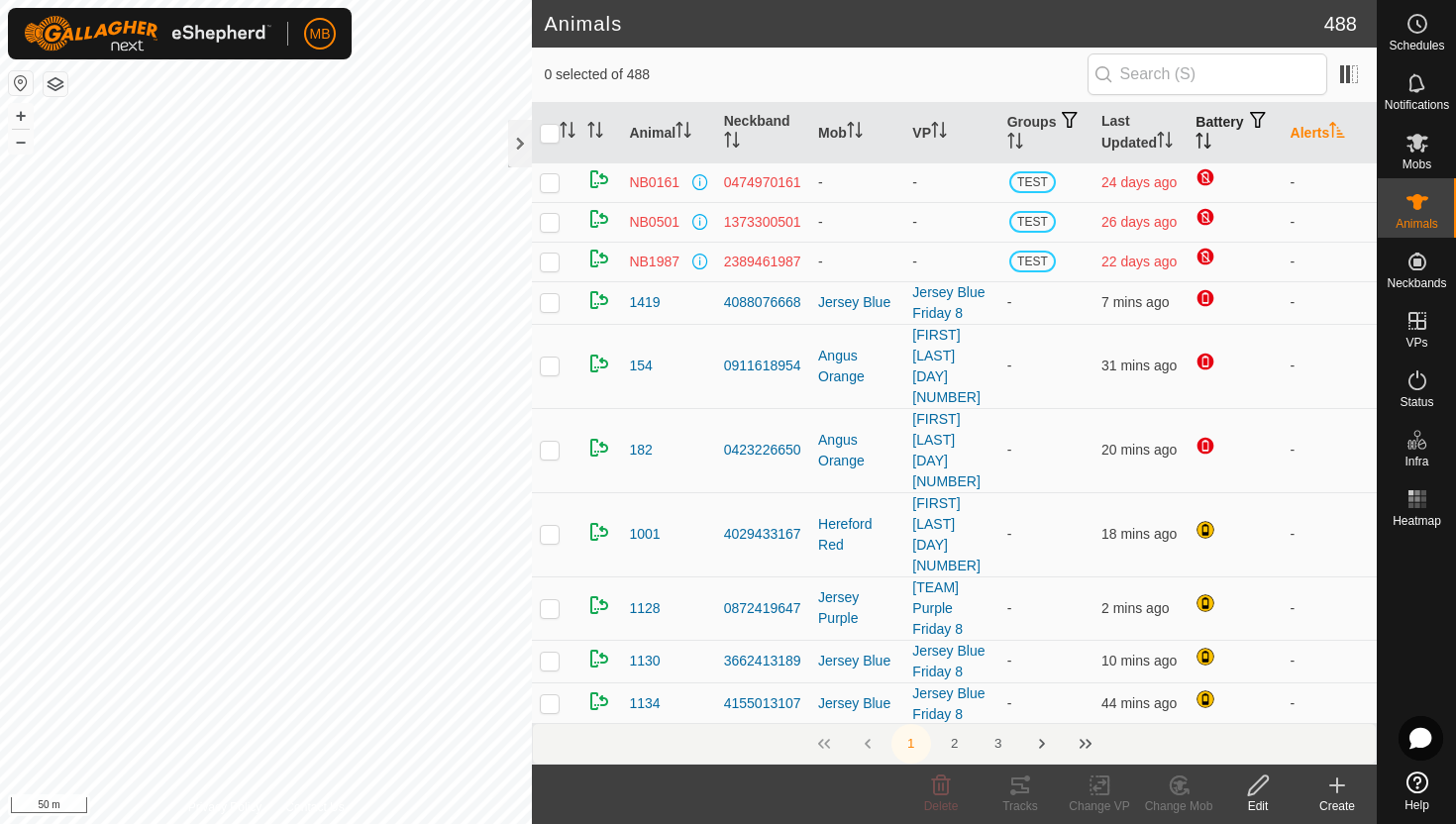 click 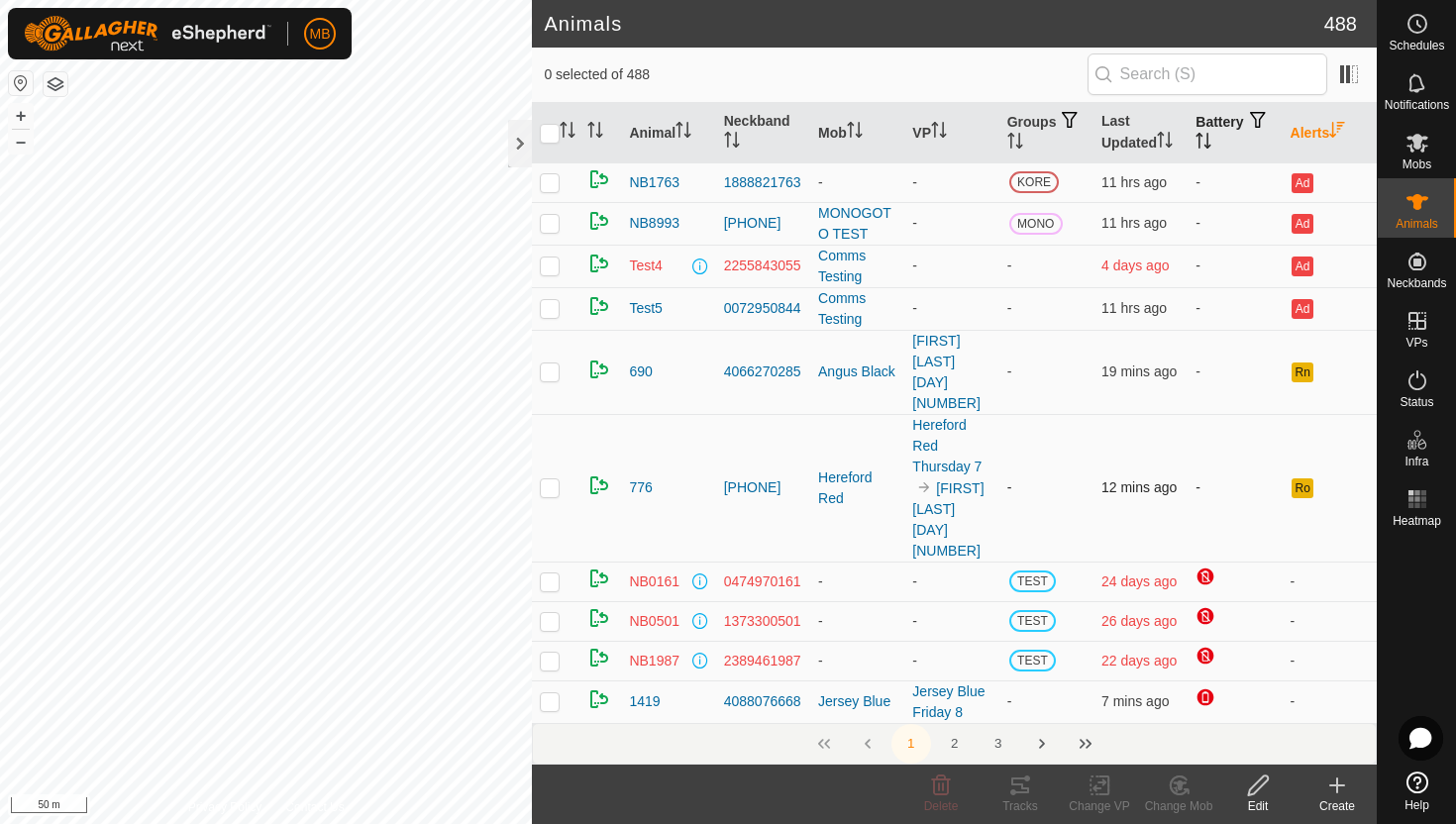 click at bounding box center [550, 487] 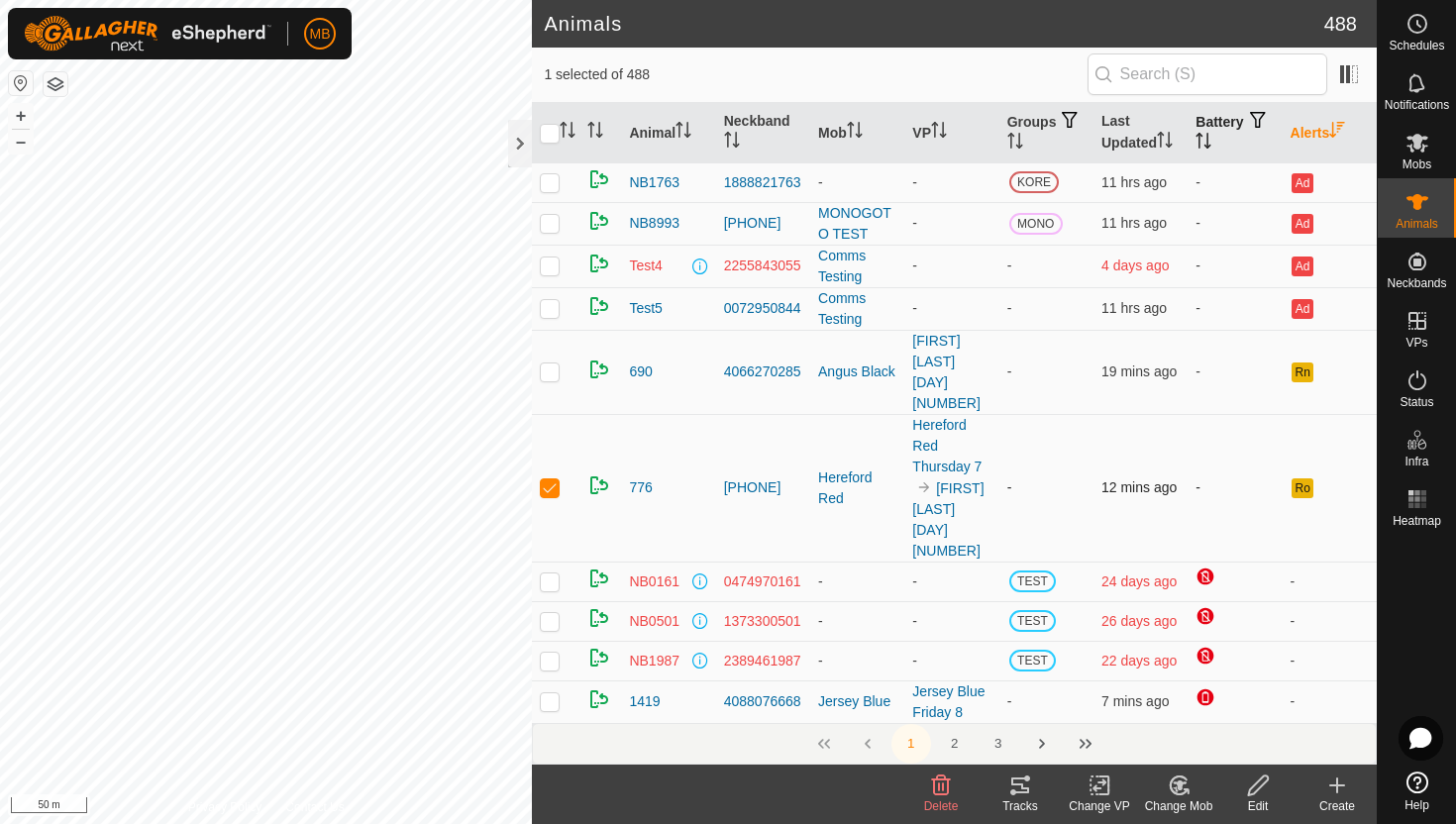click at bounding box center (550, 487) 